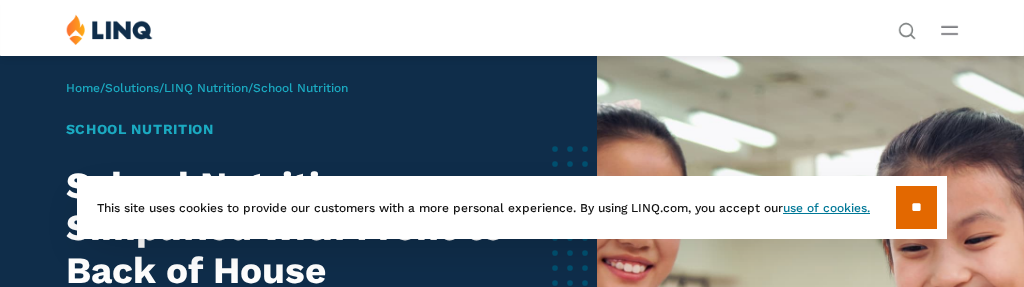 scroll, scrollTop: 0, scrollLeft: 0, axis: both 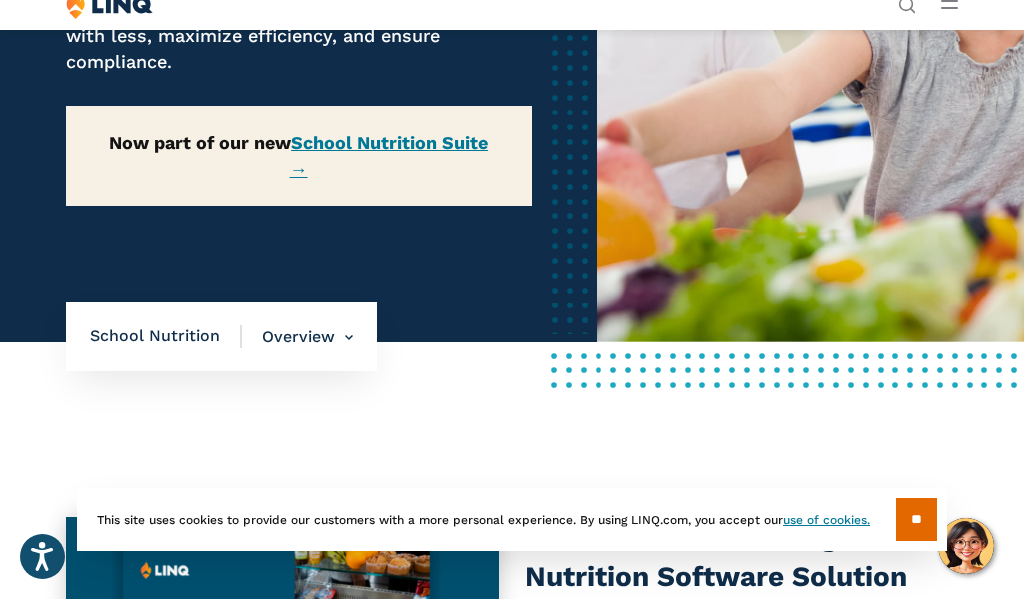 click on "**" at bounding box center (916, 519) 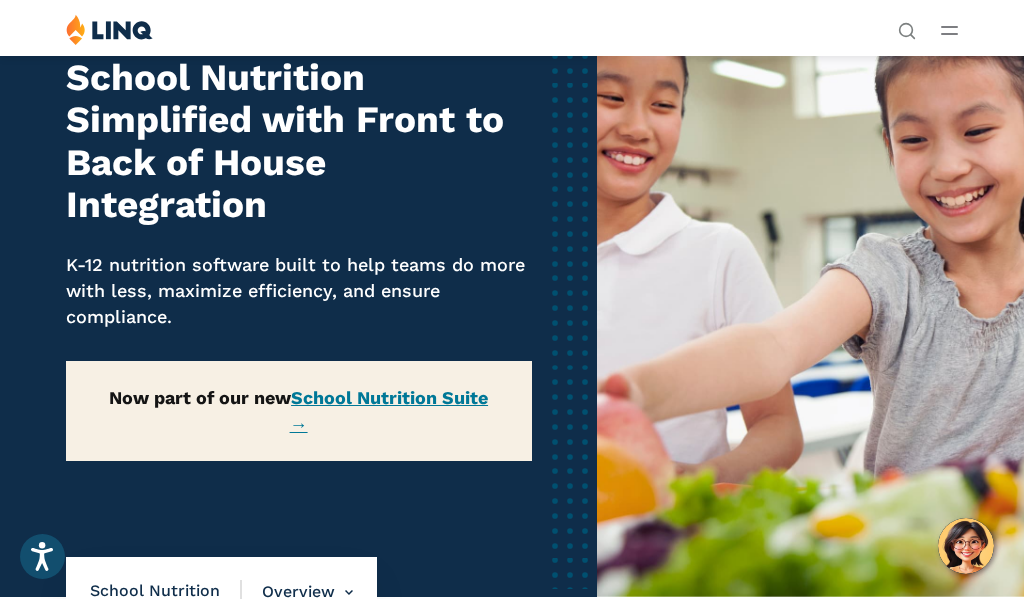 scroll, scrollTop: 0, scrollLeft: 0, axis: both 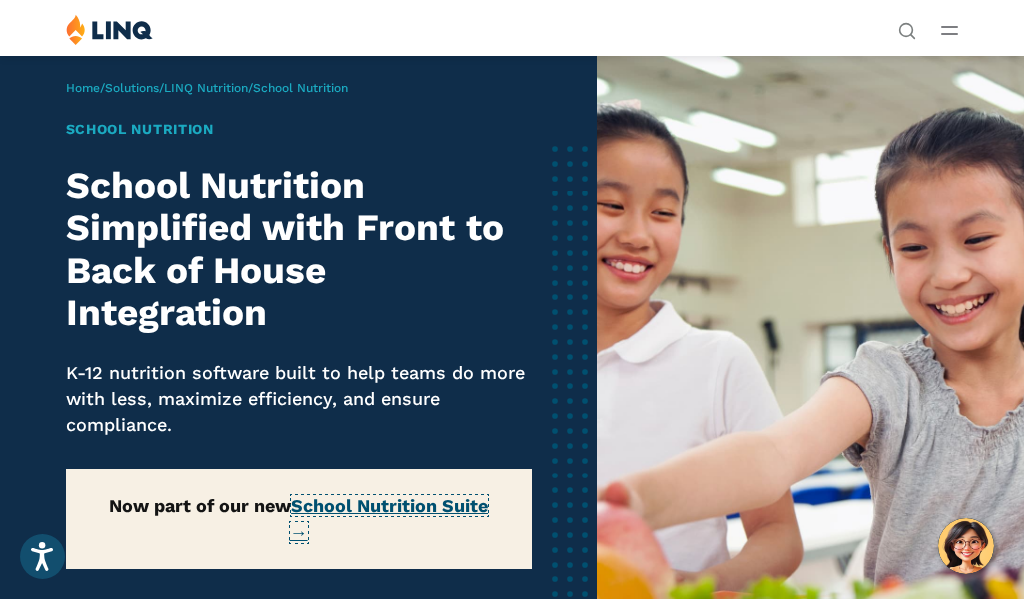 click on "School Nutrition Suite →" at bounding box center [389, 519] 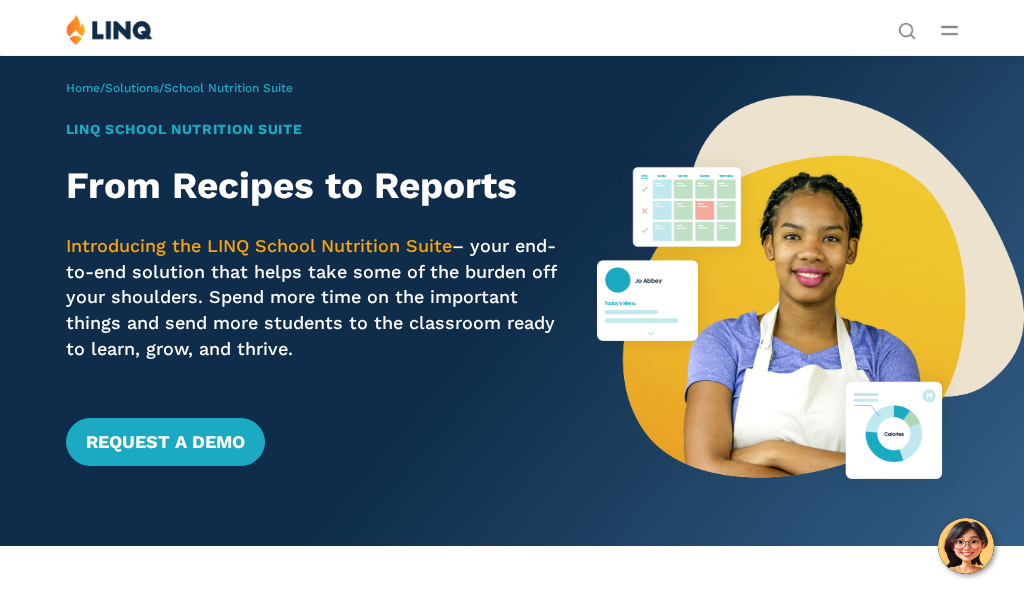scroll, scrollTop: 0, scrollLeft: 0, axis: both 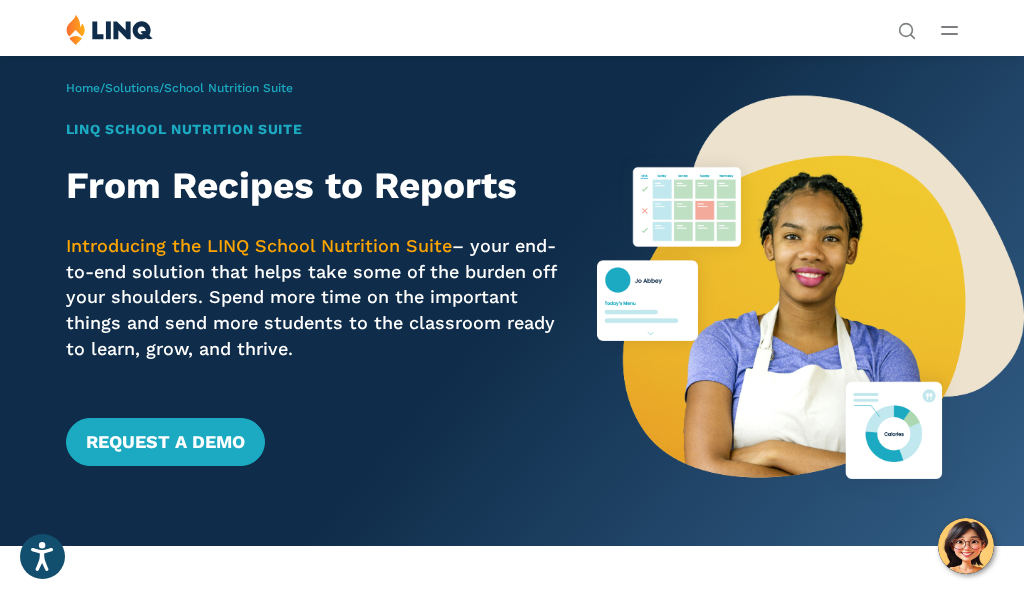 click on "Request a Demo" at bounding box center [311, 442] 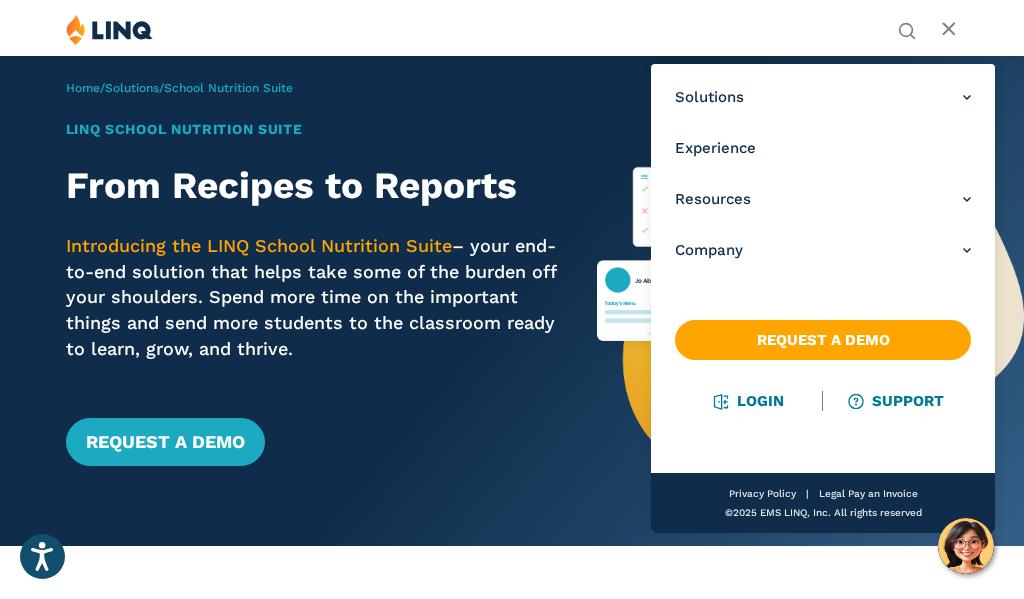 click on "Login" at bounding box center (749, 401) 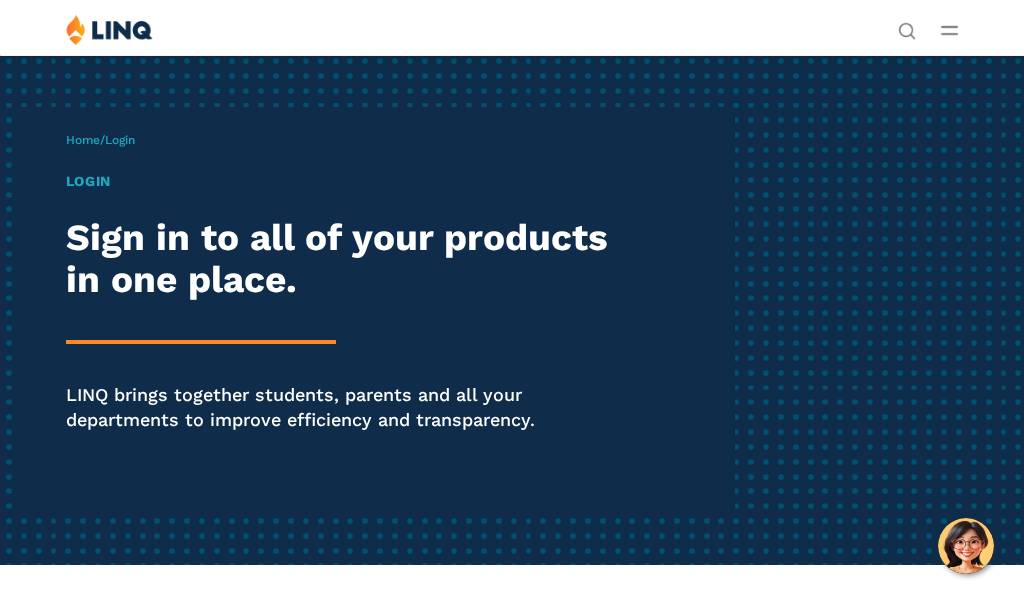 scroll, scrollTop: 0, scrollLeft: 0, axis: both 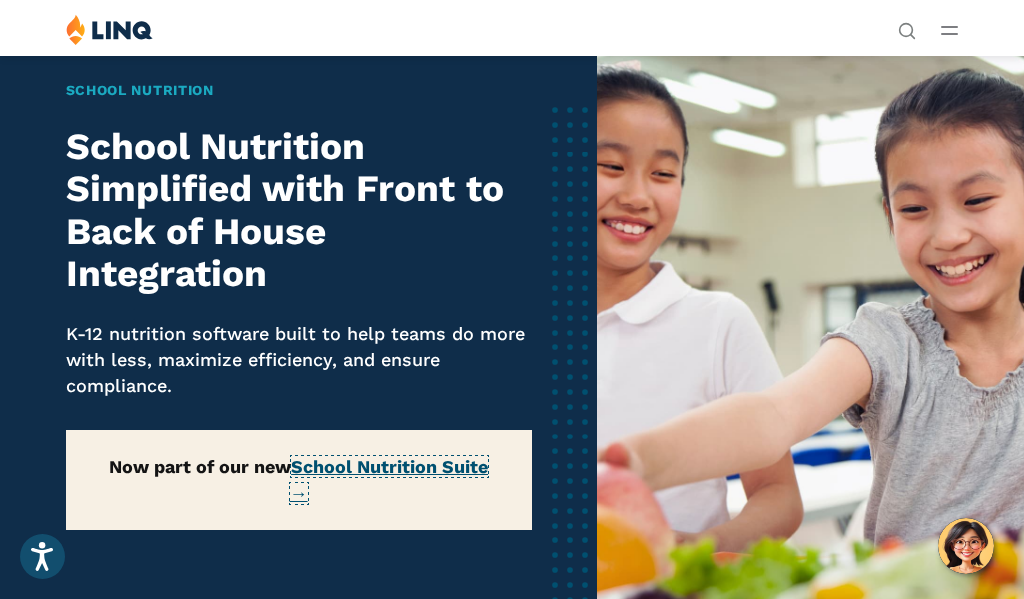 click on "School Nutrition Suite →" at bounding box center [389, 480] 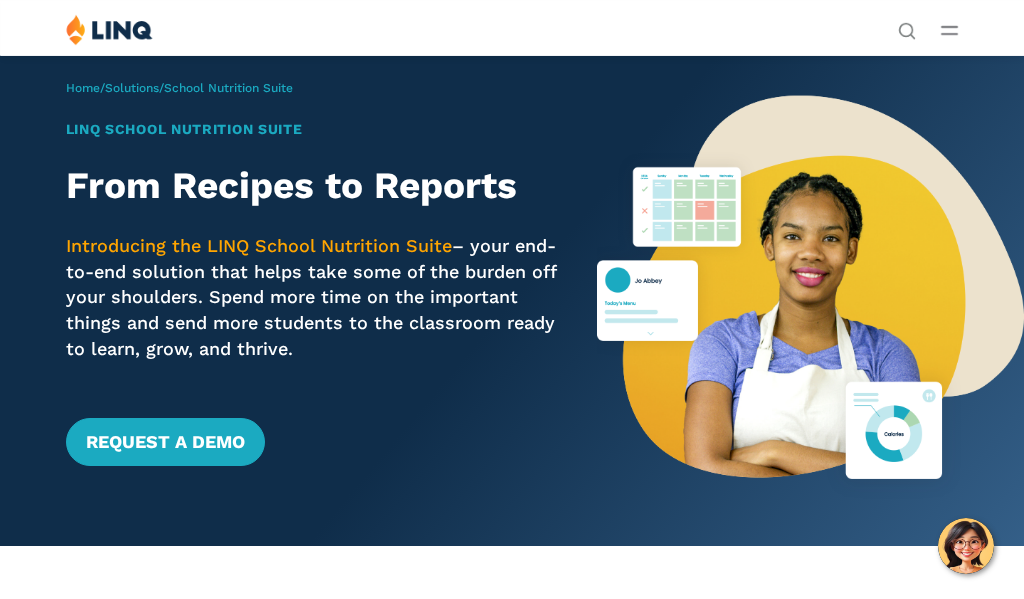scroll, scrollTop: 0, scrollLeft: 0, axis: both 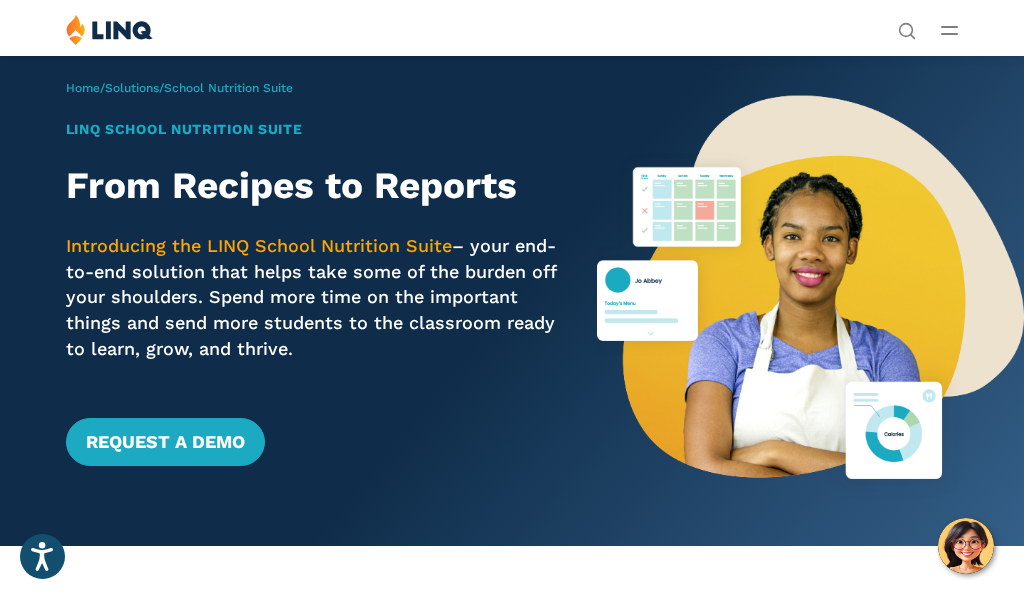 click 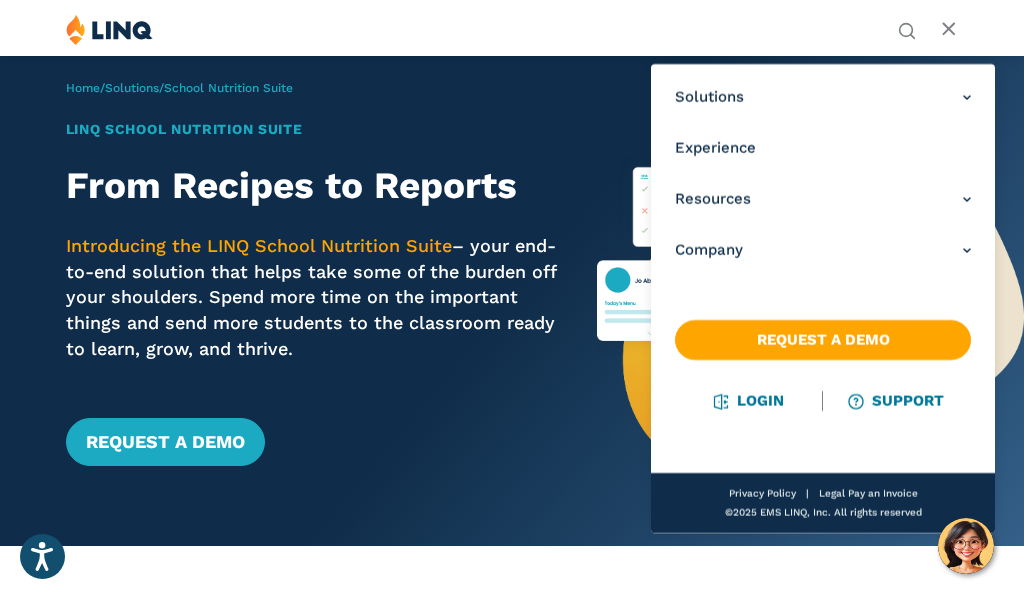 click on "Home  /  Solutions  /  School Nutrition Suite
LINQ School Nutrition Suite
From Recipes to Reports
Introducing the LINQ School Nutrition Suite  – your end-to-end solution that helps take some of the burden off your shoulders. Spend more time on the important things and send more students to the classroom ready to learn, grow, and thrive.
Request a Demo" at bounding box center (298, 300) 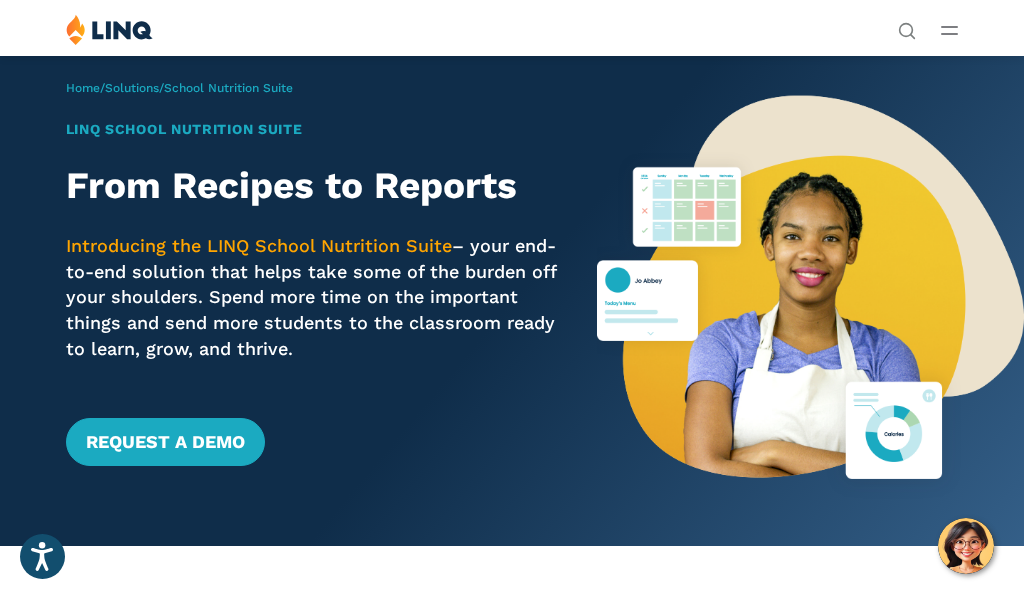 click 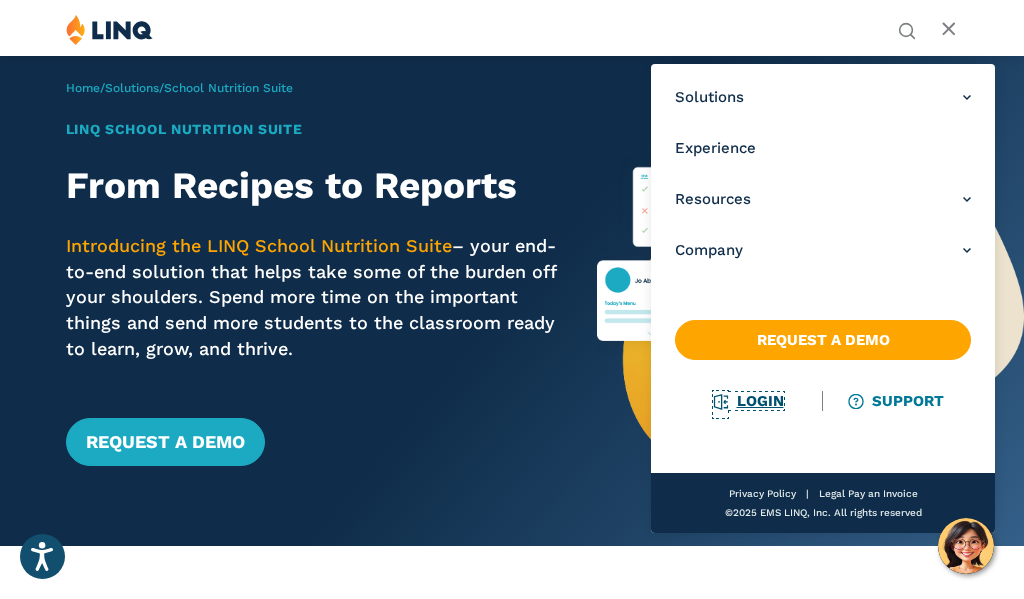 click on "Login" at bounding box center [749, 401] 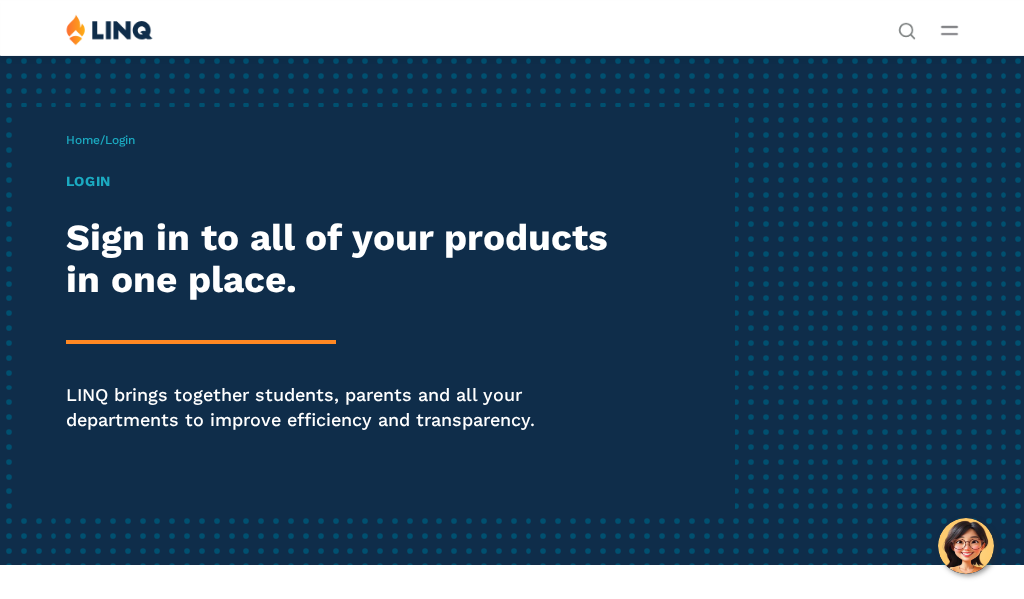 scroll, scrollTop: 0, scrollLeft: 0, axis: both 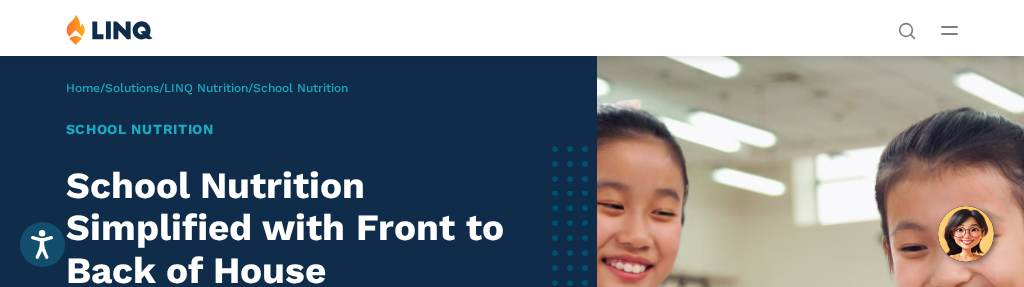 click on "Solutions
Nutrition Overview
NEW  School Nutrition Suite
School Nutrition
State Nutrition
State S-EBT Programs
Payments Overview
Education Resource Planning (ERP) Overview
Finance & Accounting
HR & Payroll
Purchasing
Warehouse Management (WHS)
Reporting & Compliance
Forms & Workflows Overview
Solutions for... Superintendents
Technology Directors
Finance & Business Operations Leaders
Human Resources Leaders
Nutrition Leaders
State Education Agencies
Experience
Resources Resource Library
Blog
Guide
Report
Video
Infographic
Case Study
Worksheet
Webinar
Toolkit
Other
Company Overview
Why LINQ?
Careers
Leadership
Events
News
Contact
Legal
Privacy Policy
Request a Demo
Support
Login
Privacy Policy
Legal" at bounding box center (512, 33) 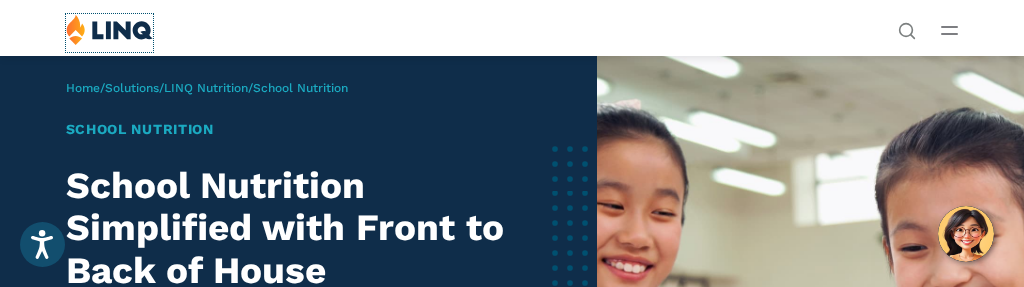 click at bounding box center [109, 29] 